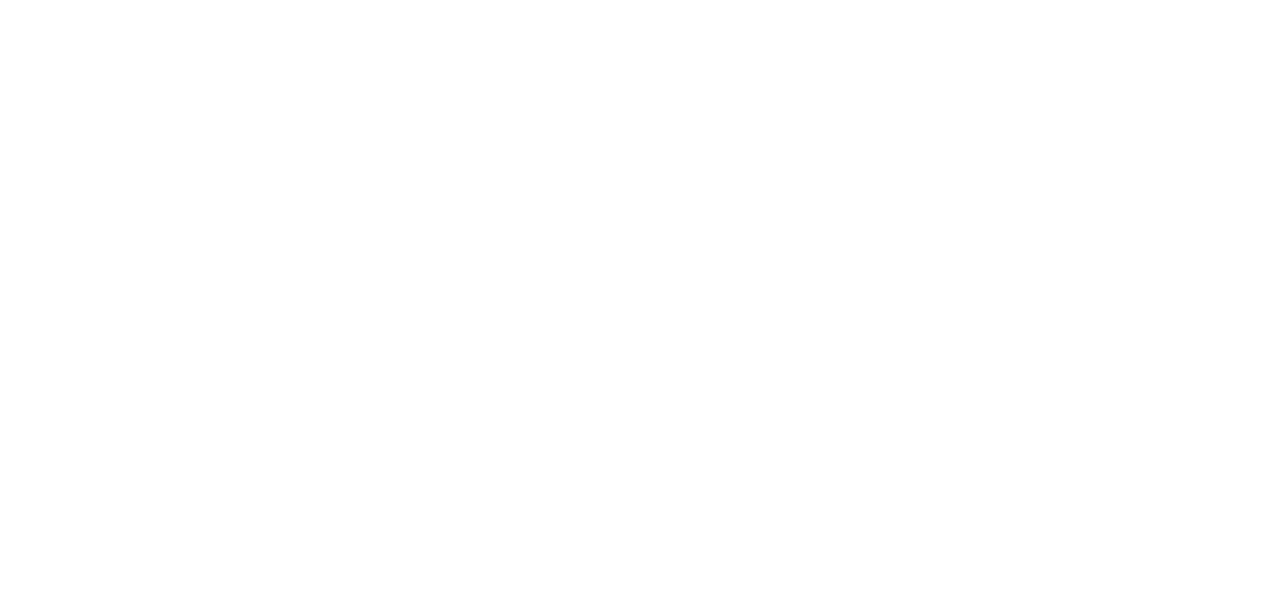 scroll, scrollTop: 0, scrollLeft: 0, axis: both 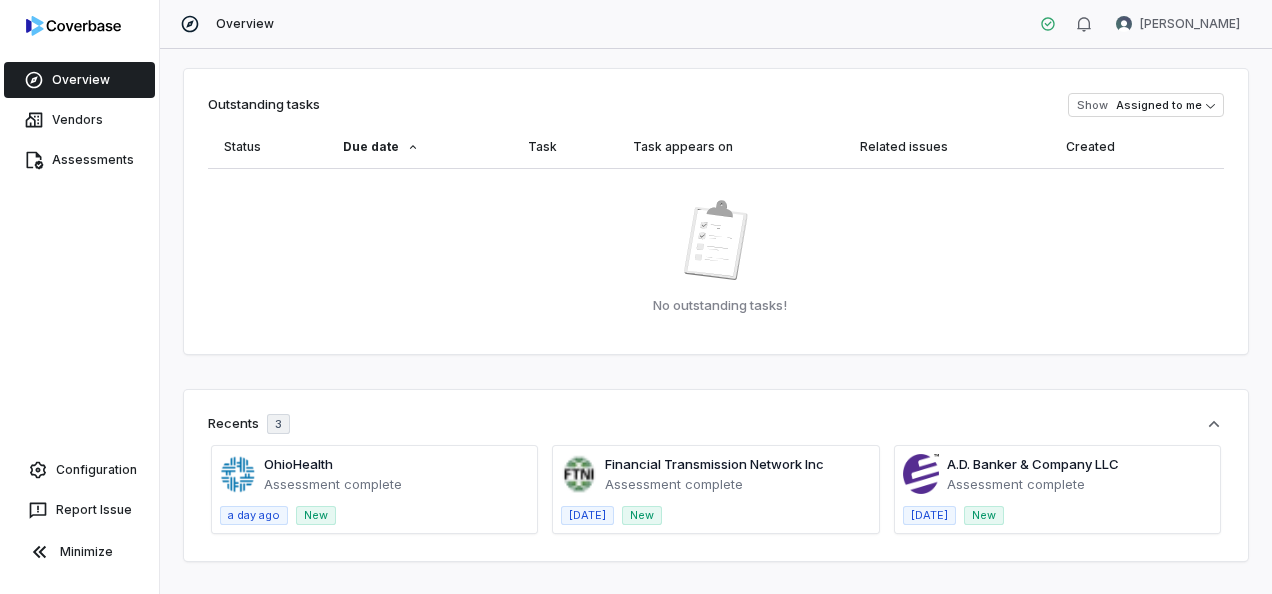 click on "No outstanding tasks!" at bounding box center (716, 249) 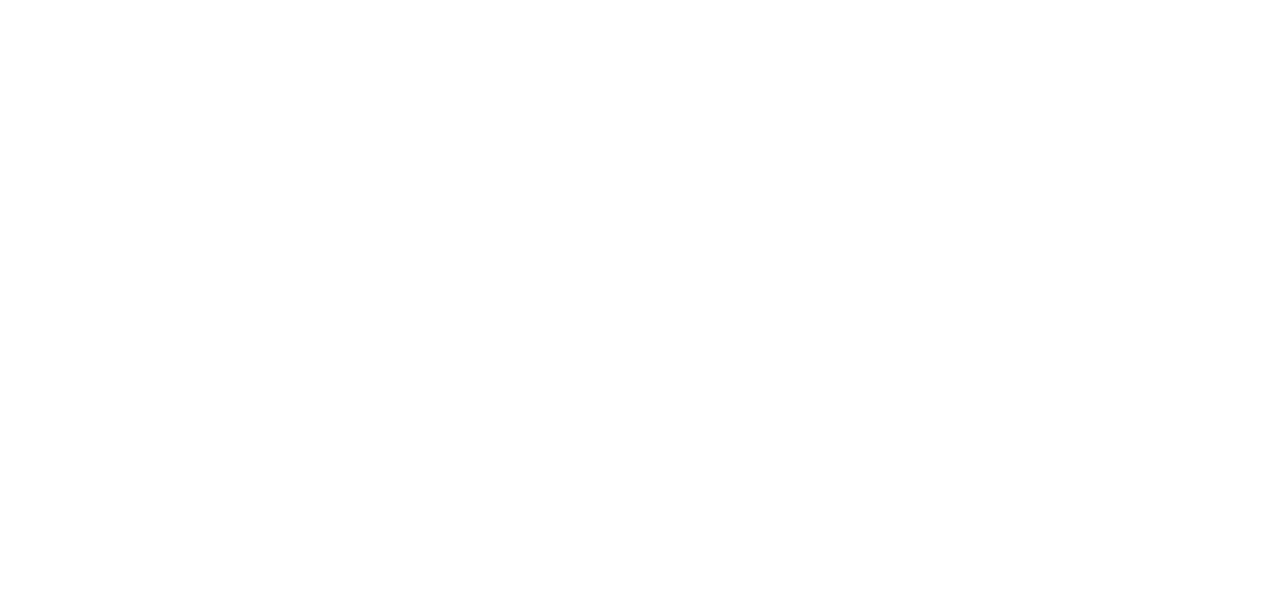scroll, scrollTop: 0, scrollLeft: 0, axis: both 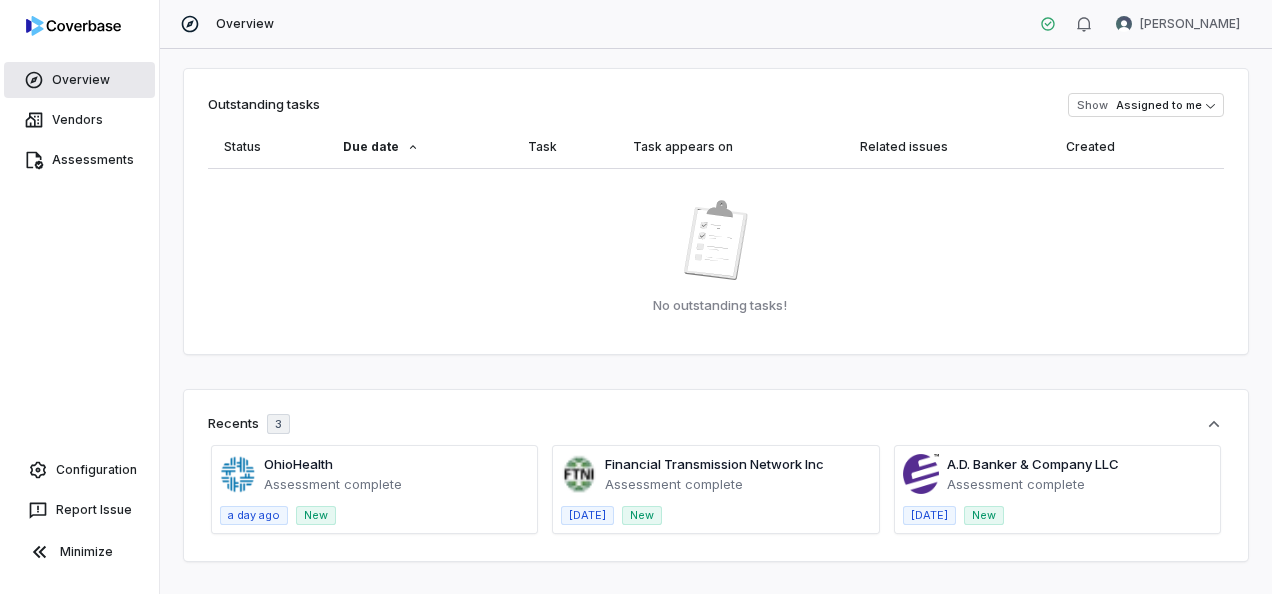 click on "Overview" at bounding box center (79, 80) 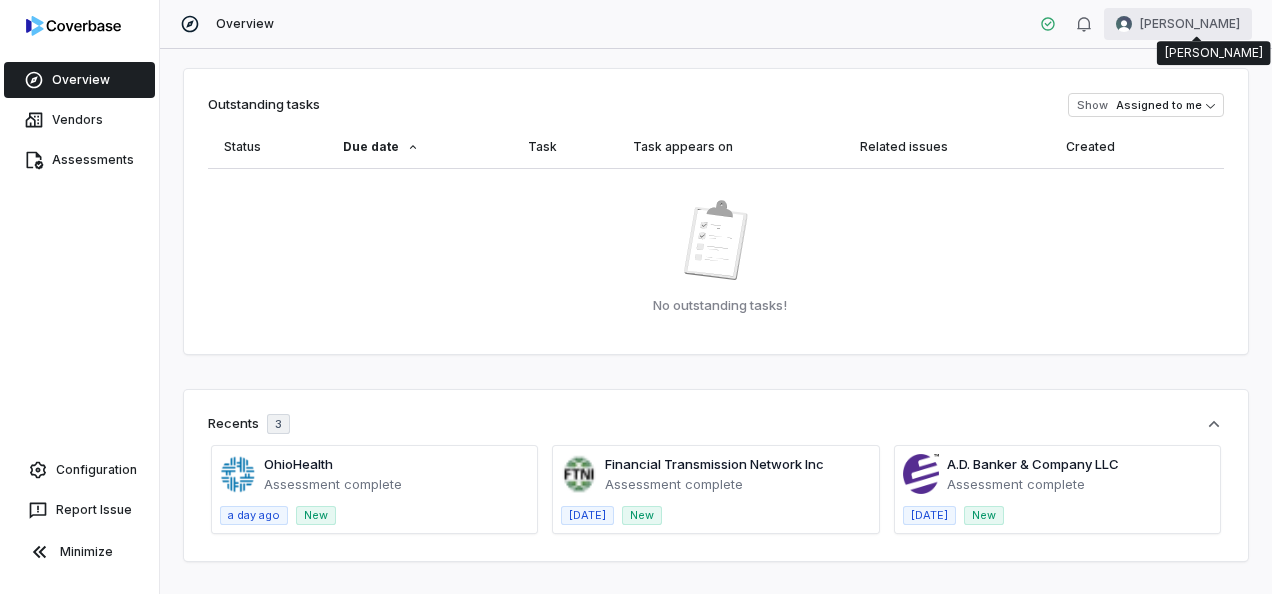 click on "Overview Vendors Assessments Configuration Report Issue Minimize Overview Nikki Munk Outstanding tasks Show Assigned to me Status Due date Task Task appears on Related issues Created No outstanding tasks! Recents 3 OhioHealth Assessment complete a day ago New Financial Transmission Network Inc Assessment complete 2 days ago New A.D. Banker & Company LLC Assessment complete 2 days ago New Active assessments Eagle Investments Systems Oct 1, 2024 Total controls 103 Unresolved issues 38  /  38 Unresolved tasks 0  /  0 Status Complete Southern Damage Appraisals, LLC Mar 11, 2025 Total controls 104 Unresolved issues 35  /  35 Unresolved tasks 0  /  0 Status Complete Eagle Investments Systems Oct 8, 2024 Total controls 71 Unresolved issues 13  /  13 Unresolved tasks 0  /  0 Status Complete Infrastructure and Environmental Apr 14, 2025 Total controls 73 Unresolved issues 31  /  31 Unresolved tasks 0  /  0 Status Complete ValidiFI Inc Oct 31, 2024 Total controls 103 Unresolved issues 9  /  9 0  /  0 73" at bounding box center (636, 297) 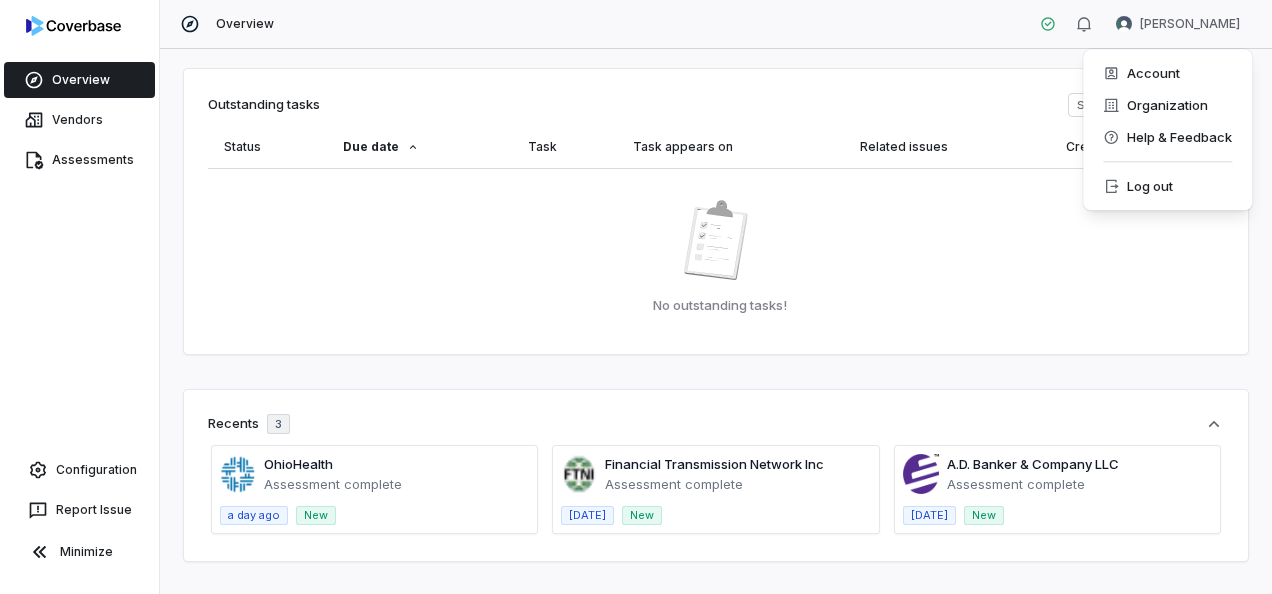 click on "Overview Vendors Assessments Configuration Report Issue Minimize Overview Nikki Munk Outstanding tasks Show Assigned to me Status Due date Task Task appears on Related issues Created No outstanding tasks! Recents 3 OhioHealth Assessment complete a day ago New Financial Transmission Network Inc Assessment complete 2 days ago New A.D. Banker & Company LLC Assessment complete 2 days ago New Active assessments Eagle Investments Systems Oct 1, 2024 Total controls 103 Unresolved issues 38  /  38 Unresolved tasks 0  /  0 Status Complete Southern Damage Appraisals, LLC Mar 11, 2025 Total controls 104 Unresolved issues 35  /  35 Unresolved tasks 0  /  0 Status Complete Eagle Investments Systems Oct 8, 2024 Total controls 71 Unresolved issues 13  /  13 Unresolved tasks 0  /  0 Status Complete Infrastructure and Environmental Apr 14, 2025 Total controls 73 Unresolved issues 31  /  31 Unresolved tasks 0  /  0 Status Complete ValidiFI Inc Oct 31, 2024 Total controls 103 Unresolved issues 9  /  9 0  /  0 73" at bounding box center (636, 297) 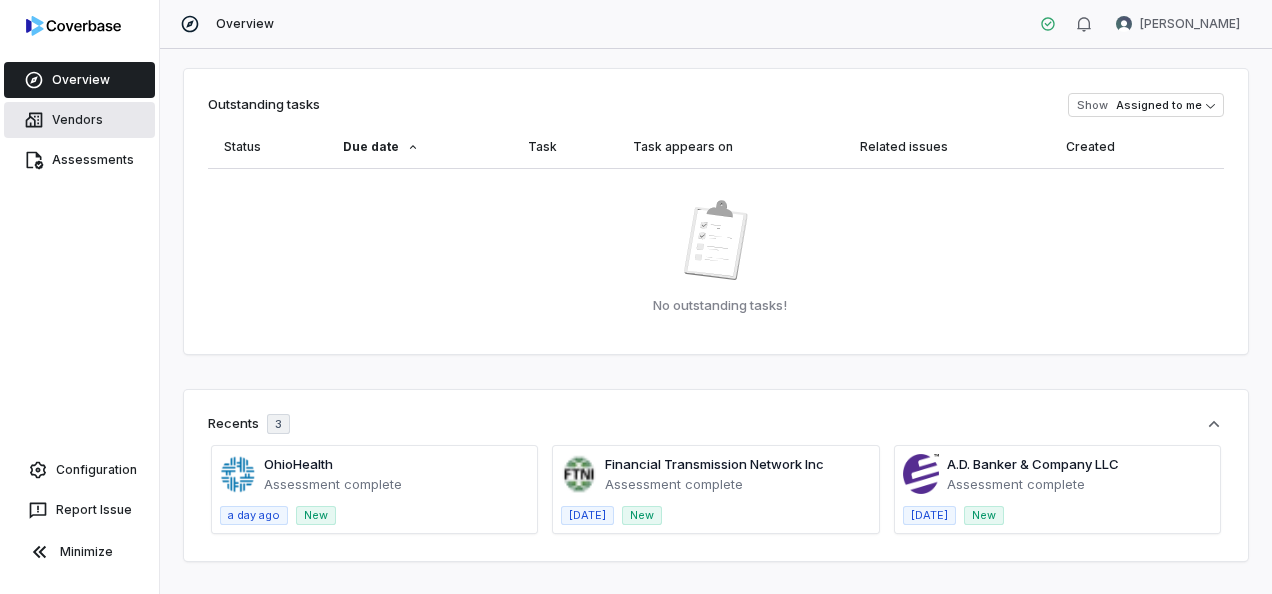 click on "Vendors" at bounding box center [79, 120] 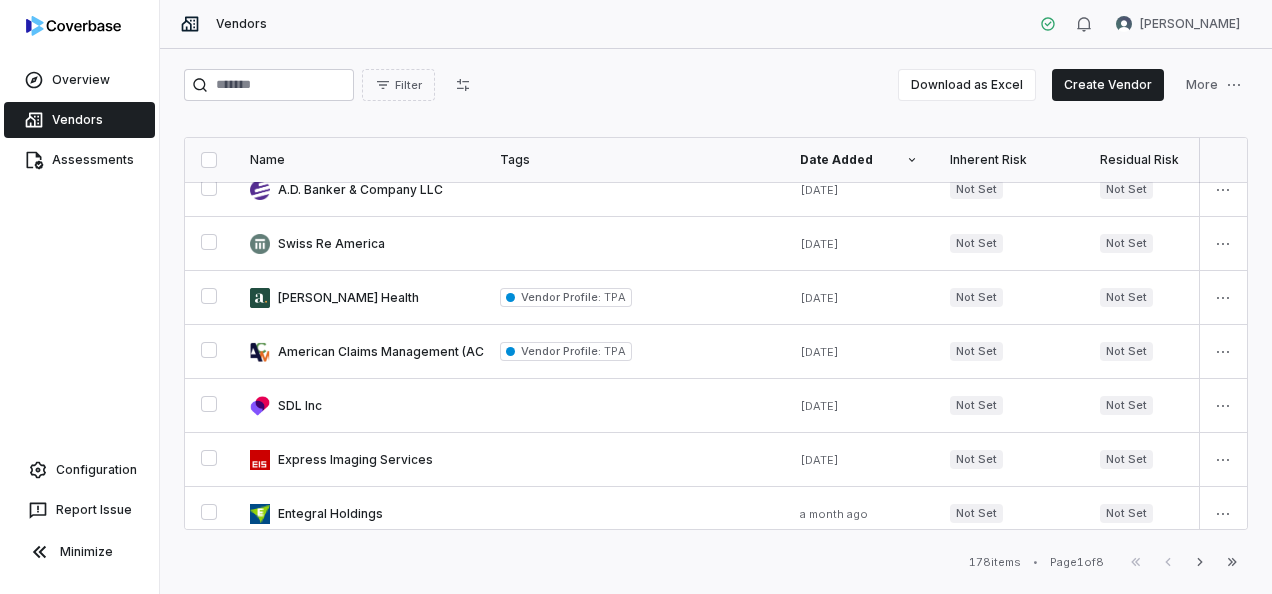 scroll, scrollTop: 1004, scrollLeft: 0, axis: vertical 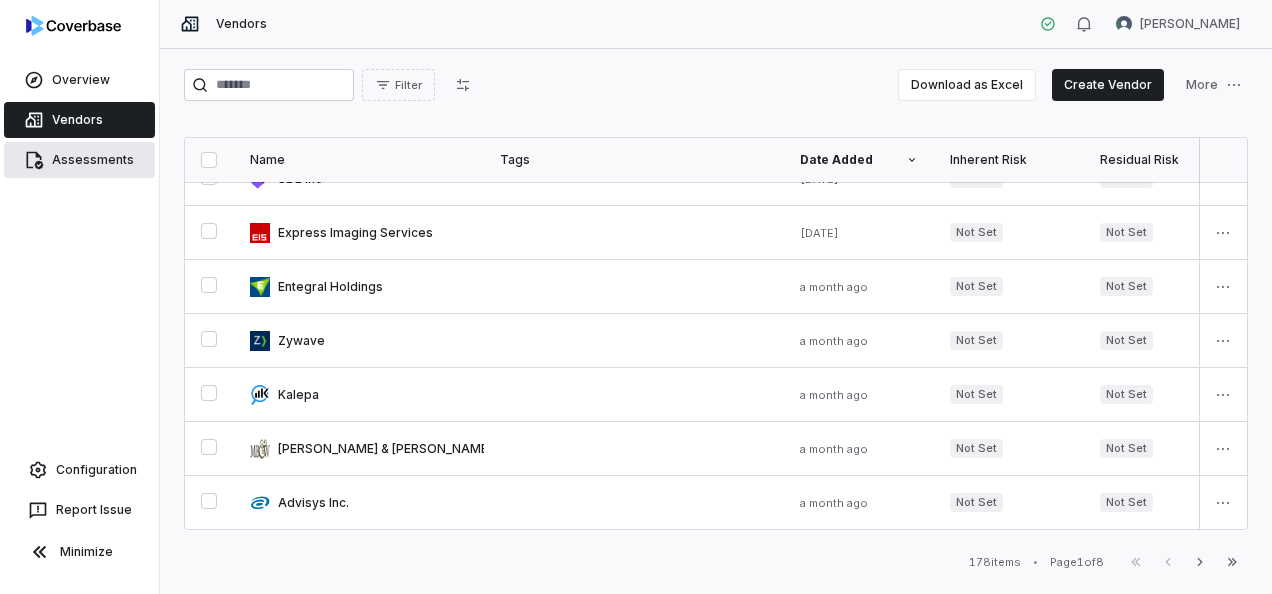click on "Assessments" at bounding box center [79, 160] 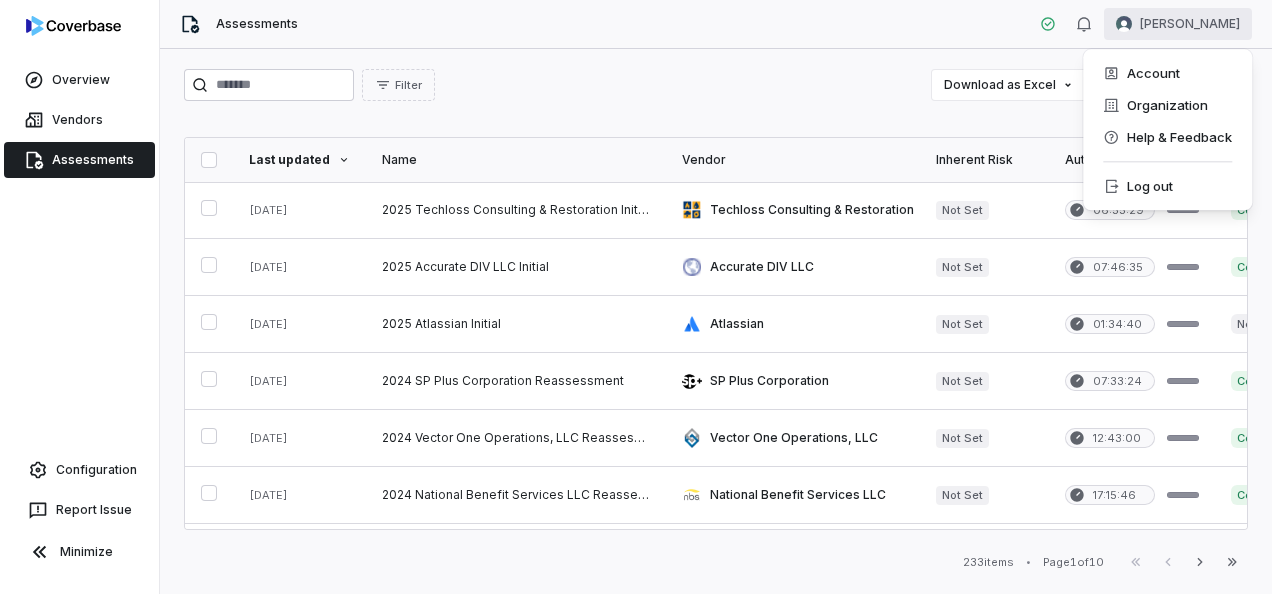 click on "Overview Vendors Assessments Configuration Report Issue Minimize Assessments Nikki Munk Filter Download as Excel Create Assessment Last updated Name Vendor Inherent Risk Auto-review progress Status Outcome Assignee # Docs # Issues # Tasks Submitted by Date initiated Jul 24, 2025 2025 Techloss Consulting & Restoration Initial Techloss Consulting & Restoration Not Set 06:55:29 Complete Approve Nic Weilbacher 13 20 0 Anita Ritter Apr 1, 2025 Jul 23, 2025 2025 Accurate DIV LLC Initial Accurate DIV LLC Not Set 07:46:35 Complete Approve Nic Weilbacher 8 26 0 Anita Ritter Mar 27, 2025 Jul 23, 2025 2025 Atlassian Initial Atlassian Not Set 01:34:40 Needs review - Anita Ritter 3 2 0 Anita Ritter Apr 29, 2025 Jul 23, 2025 2024 SP Plus Corporation Reassessment SP Plus Corporation Not Set 07:33:24 Complete Approve Nic Weilbacher 58 1 0 Sean Wozniak Nov 18, 2024 Jul 23, 2025 2024 Vector One Operations, LLC Reassessment Vector One Operations, LLC Not Set 12:43:00 Complete Approve Nic Weilbacher 23 6 0 6 3 0" at bounding box center (636, 297) 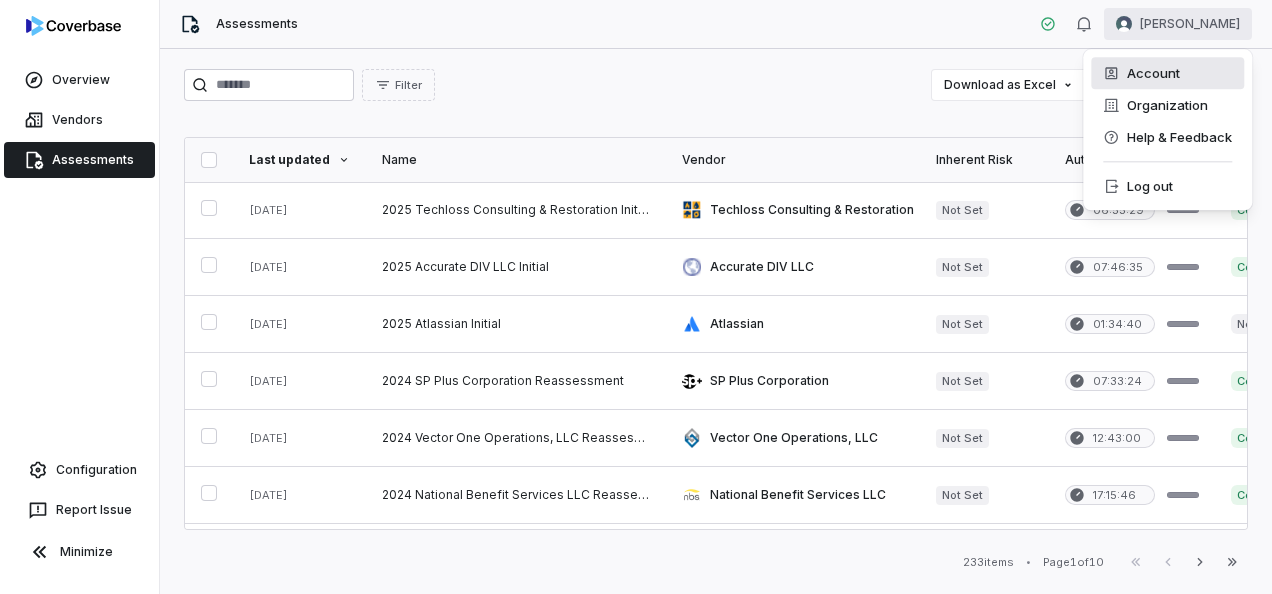 click on "Account" at bounding box center (1167, 73) 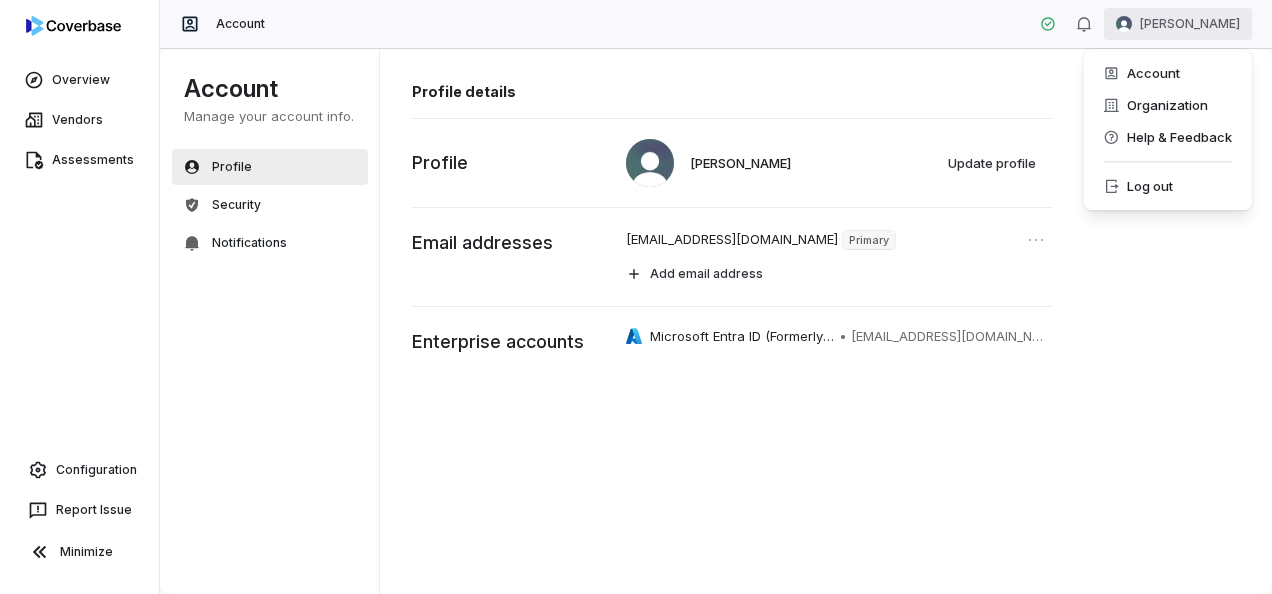 click on "Overview Vendors Assessments Configuration Report Issue Minimize Account Nikki Munk Account Manage your account info. Profile Security Notifications Account Profile details Nikki Munk Update profile Profile munkn@nationwide.com Primary Add email address Email addresses Microsoft Entra ID (Formerly AD) • munkn@nationwide.com Enterprise accounts
Account Organization Help & Feedback Log out" at bounding box center (636, 297) 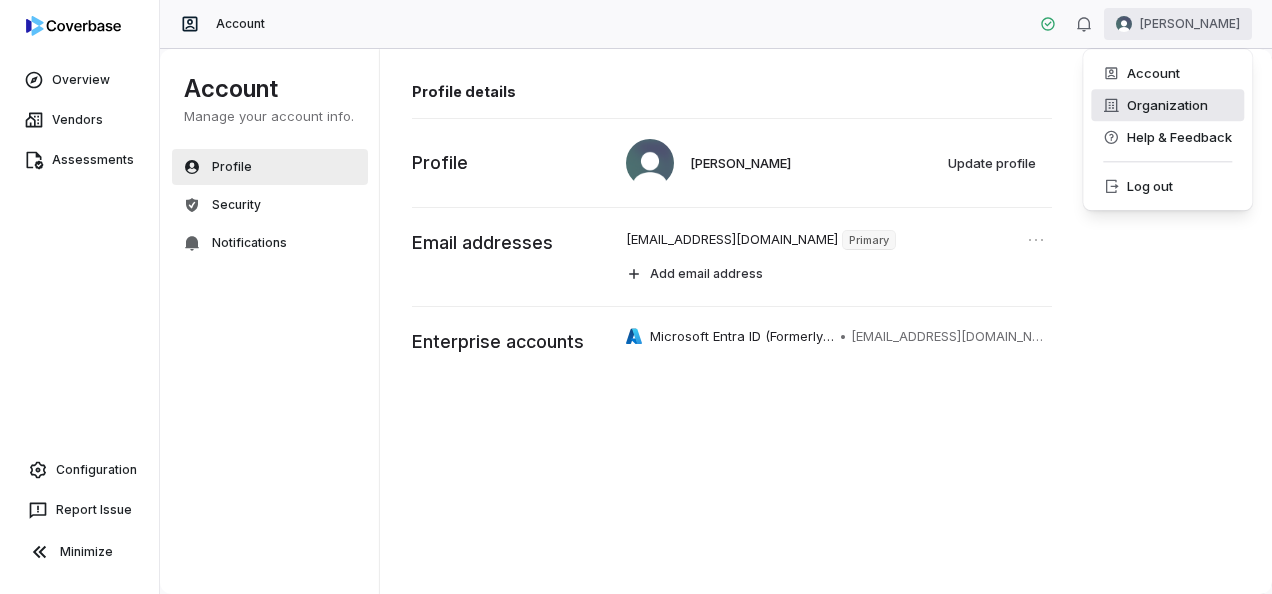 click on "Organization" at bounding box center (1167, 105) 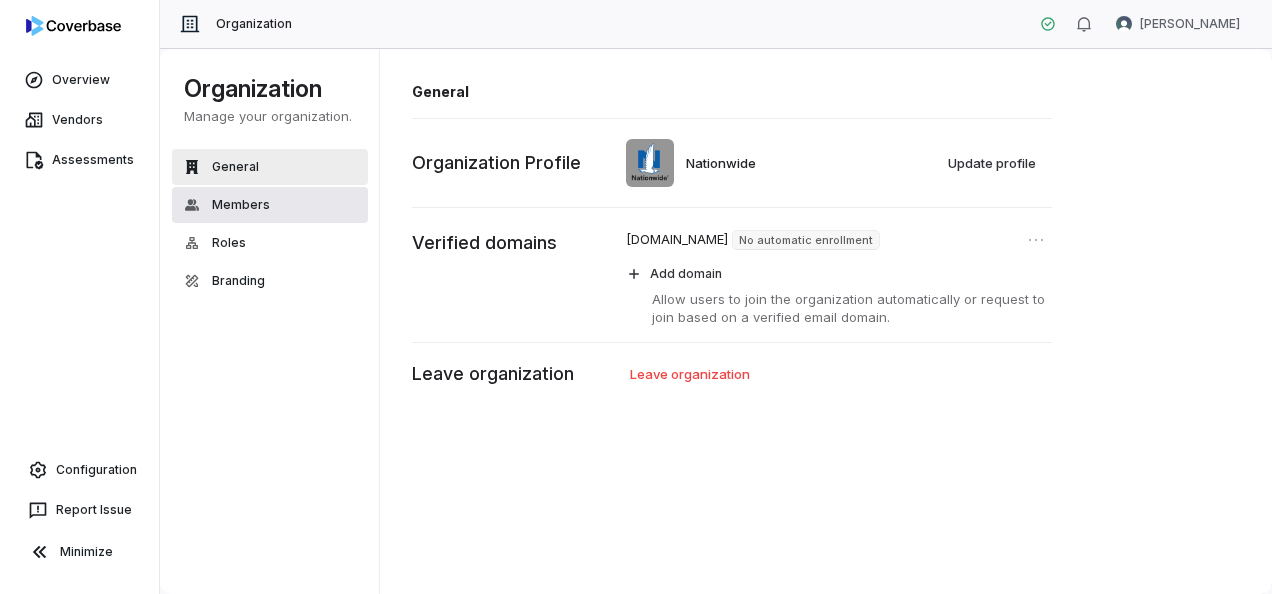 click on "Members" at bounding box center [241, 205] 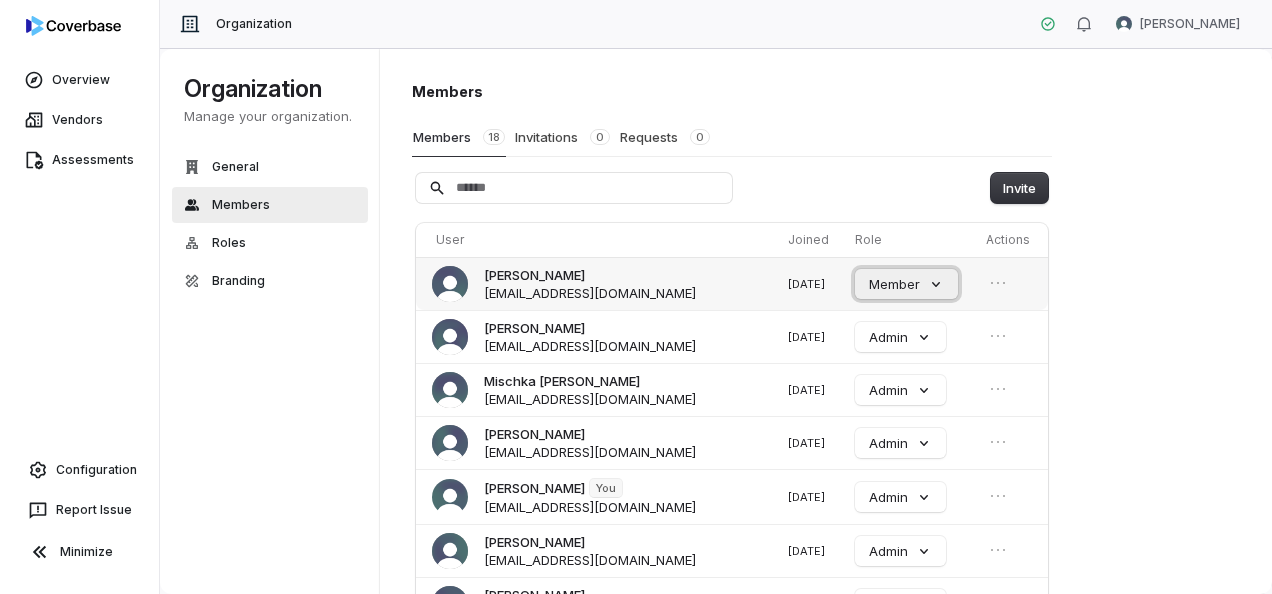 click on "Member" at bounding box center (906, 284) 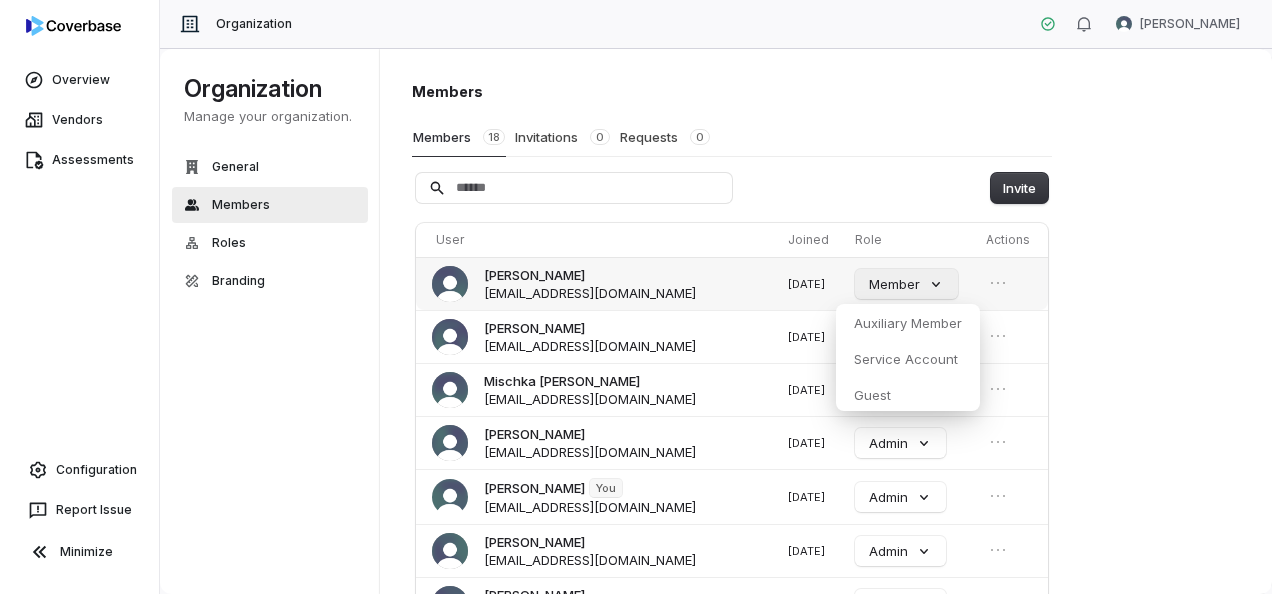 scroll, scrollTop: 73, scrollLeft: 0, axis: vertical 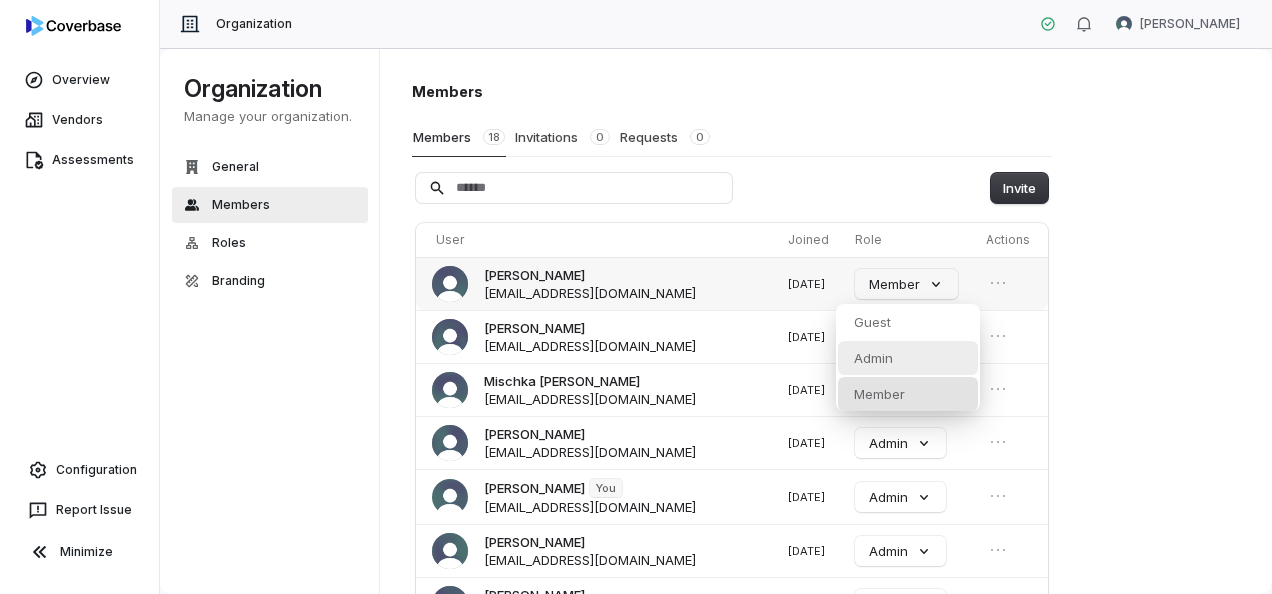 click on "Admin" at bounding box center [908, 358] 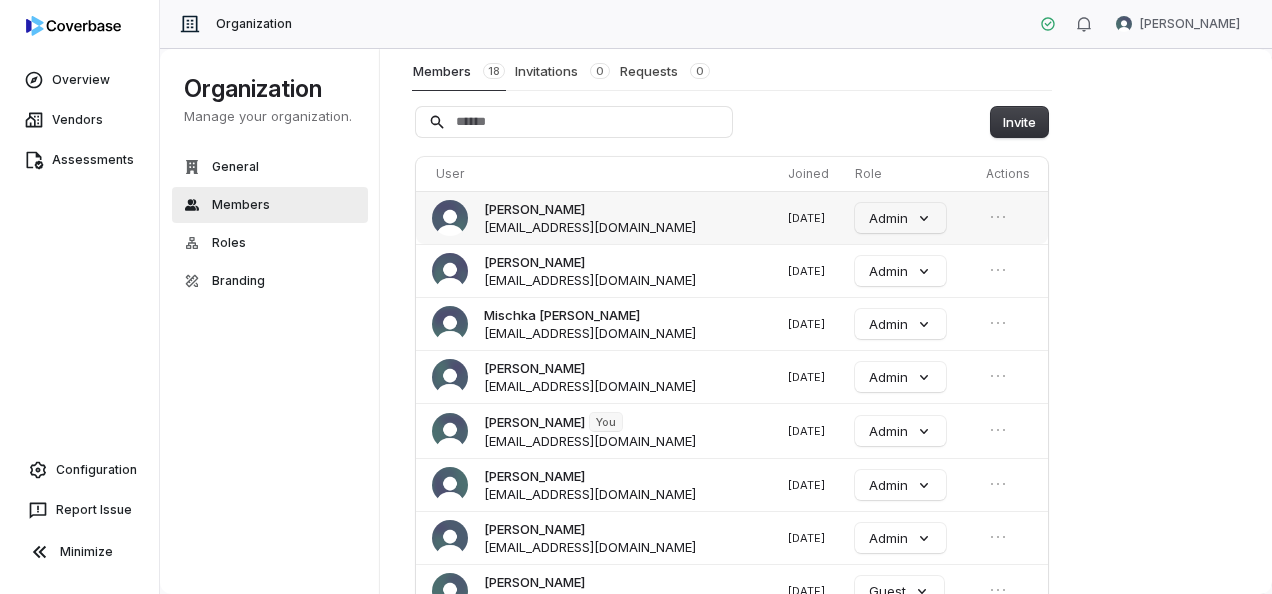 scroll, scrollTop: 0, scrollLeft: 0, axis: both 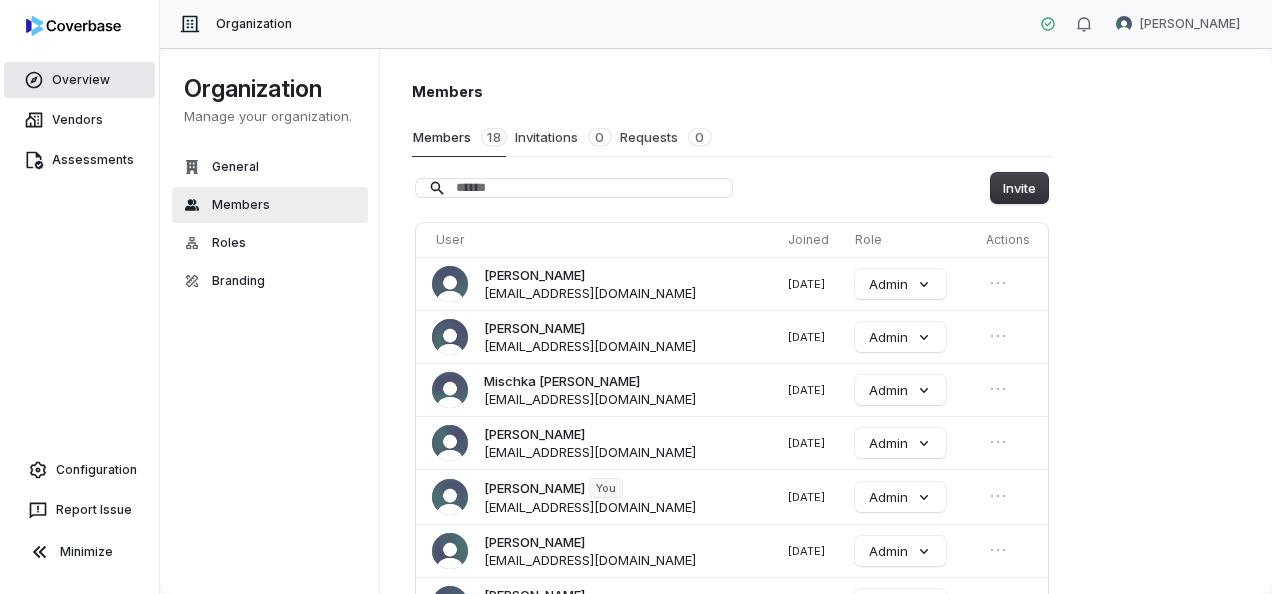 click on "Overview" at bounding box center [79, 80] 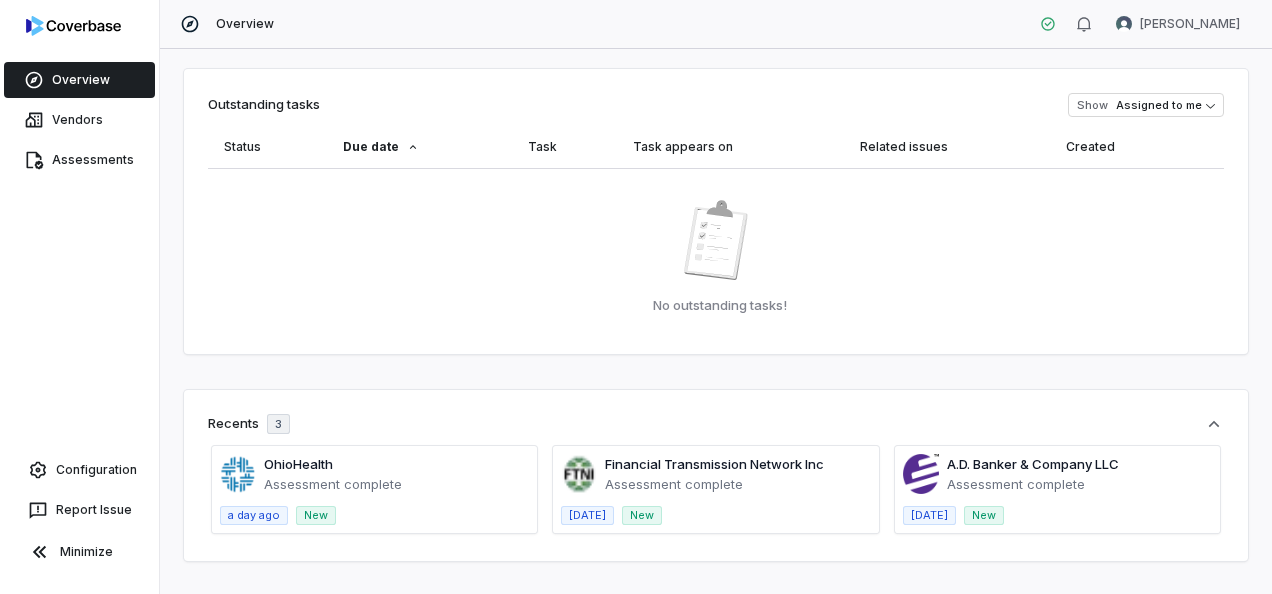 click on "Overview Vendors Assessments Configuration Report Issue Minimize Overview Nikki Munk Outstanding tasks Show Assigned to me Status Due date Task Task appears on Related issues Created No outstanding tasks! Recents 3 OhioHealth Assessment complete a day ago New Financial Transmission Network Inc Assessment complete 2 days ago New A.D. Banker & Company LLC Assessment complete 2 days ago New Active assessments Eagle Investments Systems Oct 1, 2024 Total controls 103 Unresolved issues 38  /  38 Unresolved tasks 0  /  0 Status Complete Southern Damage Appraisals, LLC Mar 11, 2025 Total controls 104 Unresolved issues 35  /  35 Unresolved tasks 0  /  0 Status Complete Eagle Investments Systems Oct 8, 2024 Total controls 71 Unresolved issues 13  /  13 Unresolved tasks 0  /  0 Status Complete Infrastructure and Environmental Apr 14, 2025 Total controls 73 Unresolved issues 31  /  31 Unresolved tasks 0  /  0 Status Complete ValidiFI Inc Oct 31, 2024 Total controls 103 Unresolved issues 9  /  9 0  /  0 Status" at bounding box center (636, 297) 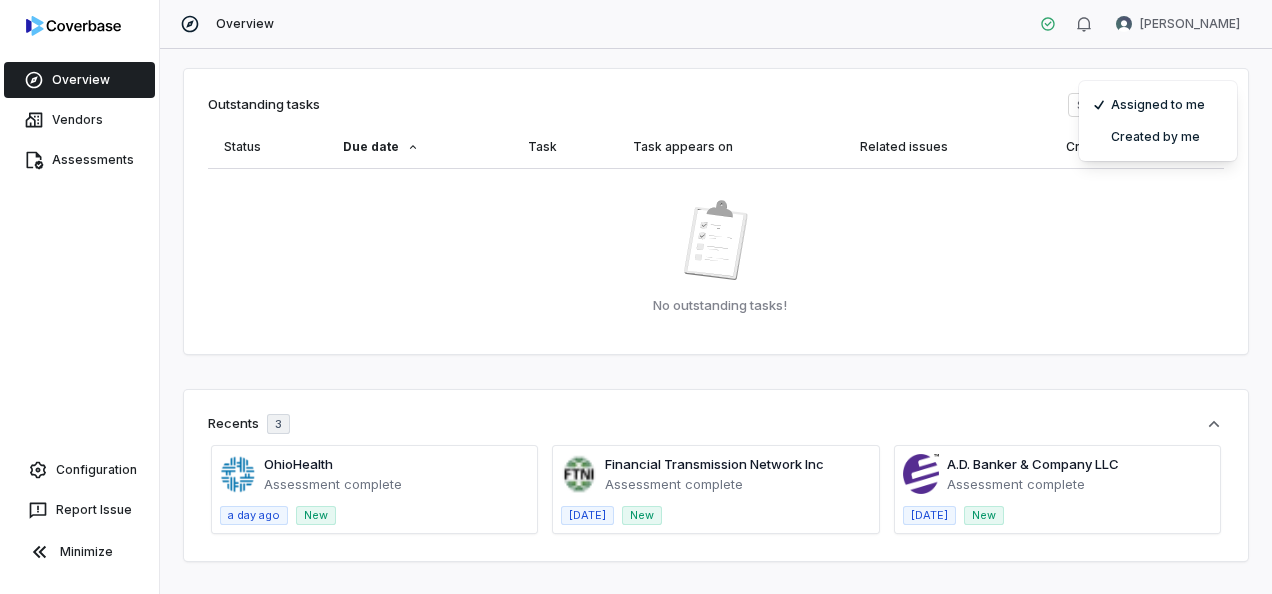 click on "Overview Vendors Assessments Configuration Report Issue Minimize Overview Nikki Munk Outstanding tasks Show Assigned to me Status Due date Task Task appears on Related issues Created No outstanding tasks! Recents 3 OhioHealth Assessment complete a day ago New Financial Transmission Network Inc Assessment complete 2 days ago New A.D. Banker & Company LLC Assessment complete 2 days ago New Active assessments Eagle Investments Systems Oct 1, 2024 Total controls 103 Unresolved issues 38  /  38 Unresolved tasks 0  /  0 Status Complete Southern Damage Appraisals, LLC Mar 11, 2025 Total controls 104 Unresolved issues 35  /  35 Unresolved tasks 0  /  0 Status Complete Eagle Investments Systems Oct 8, 2024 Total controls 71 Unresolved issues 13  /  13 Unresolved tasks 0  /  0 Status Complete Infrastructure and Environmental Apr 14, 2025 Total controls 73 Unresolved issues 31  /  31 Unresolved tasks 0  /  0 Status Complete ValidiFI Inc Oct 31, 2024 Total controls 103 Unresolved issues 9  /  9 0  /  0 73" at bounding box center [636, 297] 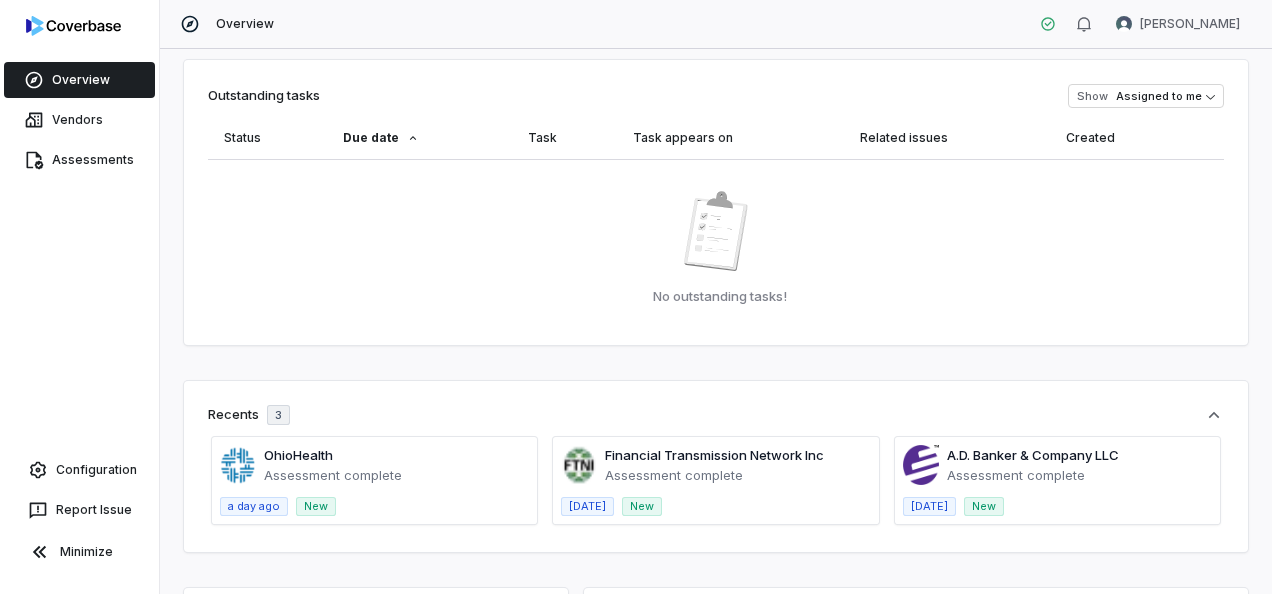 scroll, scrollTop: 0, scrollLeft: 0, axis: both 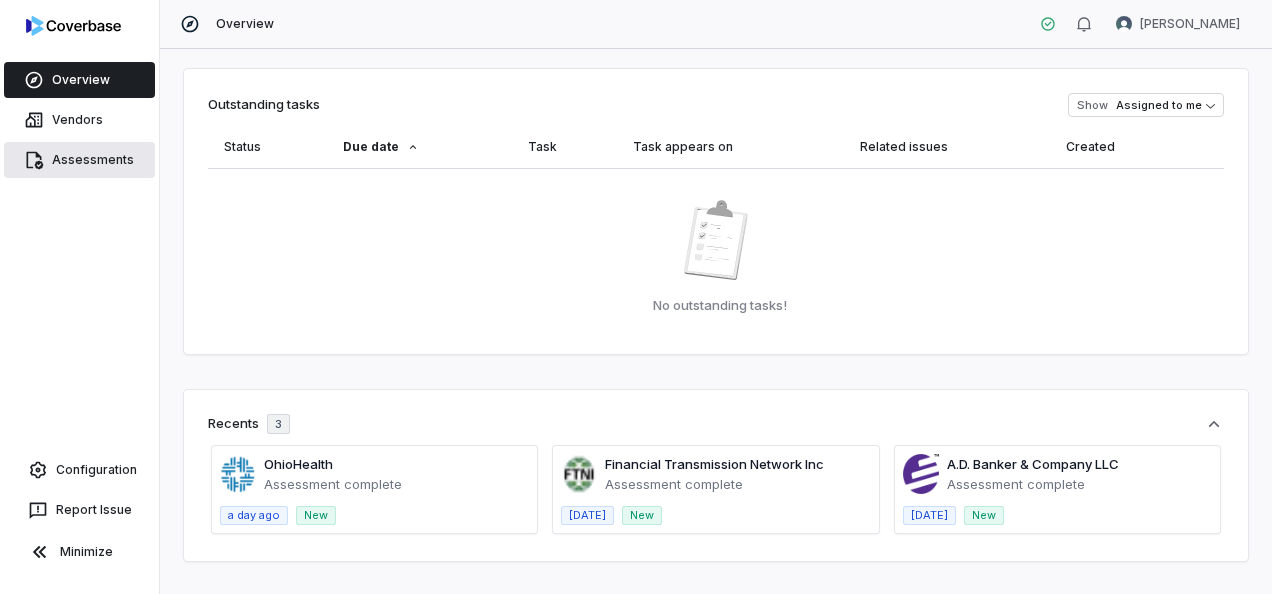 click on "Assessments" at bounding box center [79, 160] 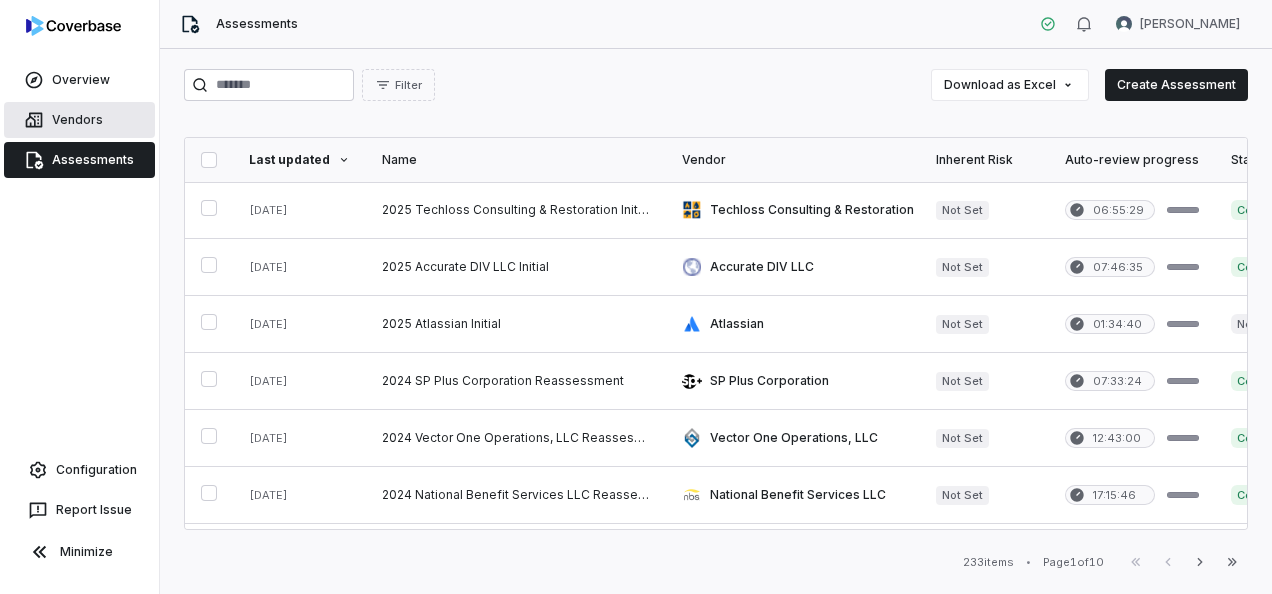 click on "Vendors" at bounding box center (79, 120) 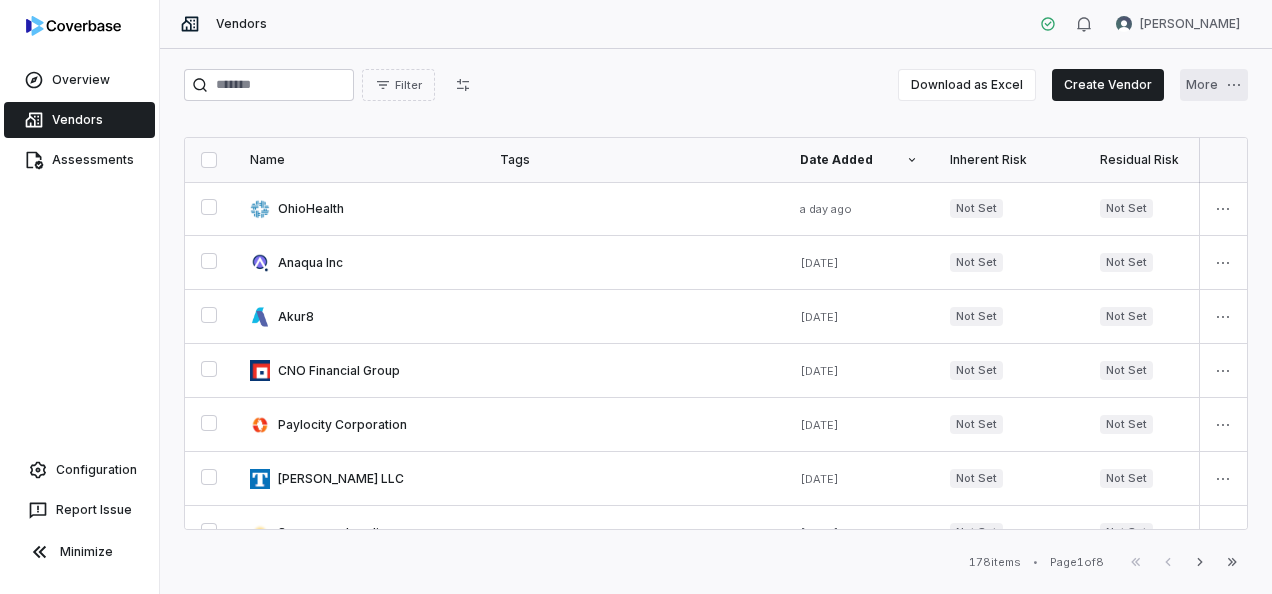 click on "Overview Vendors Assessments Configuration Report Issue Minimize Vendors Nikki Munk Filter Download as Excel Create Vendor More Name Tags Date Added Inherent Risk Residual Risk Status Last Assessed Assessment Outcome Next Assessment Services Risk Analysts Relationship Owners Watchers # Issues # Open Issues OhioHealth a day ago Not Set Not Set Onboarding Jul 23, 2025 - Jul 23, 2027 None None None 33 33   Anaqua Inc 2 days ago Not Set Not Set Onboarding Jul 22, 2025 - Jul 22, 2027 None None None 2 2   Akur8 3 days ago Not Set Not Set Onboarding Jul 21, 2025 - Jul 21, 2027 None None None 1 1   CNO Financial Group 7 days ago Not Set Not Set Onboarding Jul 17, 2025 - Jul 17, 2027 Brittany Durbin None None 0 0   Paylocity Corporation 7 days ago Not Set Not Set Onboarding Jul 17, 2025 - Jul 17, 2027 None None None 0 0   Toppan Merrill LLC 7 days ago Not Set Not Set Onboarding Jul 17, 2025 - Jul 17, 2027 None None None 0 0   Supernova Lending 8 days ago Not Set Not Set Onboarding Jul 16, 2025 - None 1" at bounding box center (636, 297) 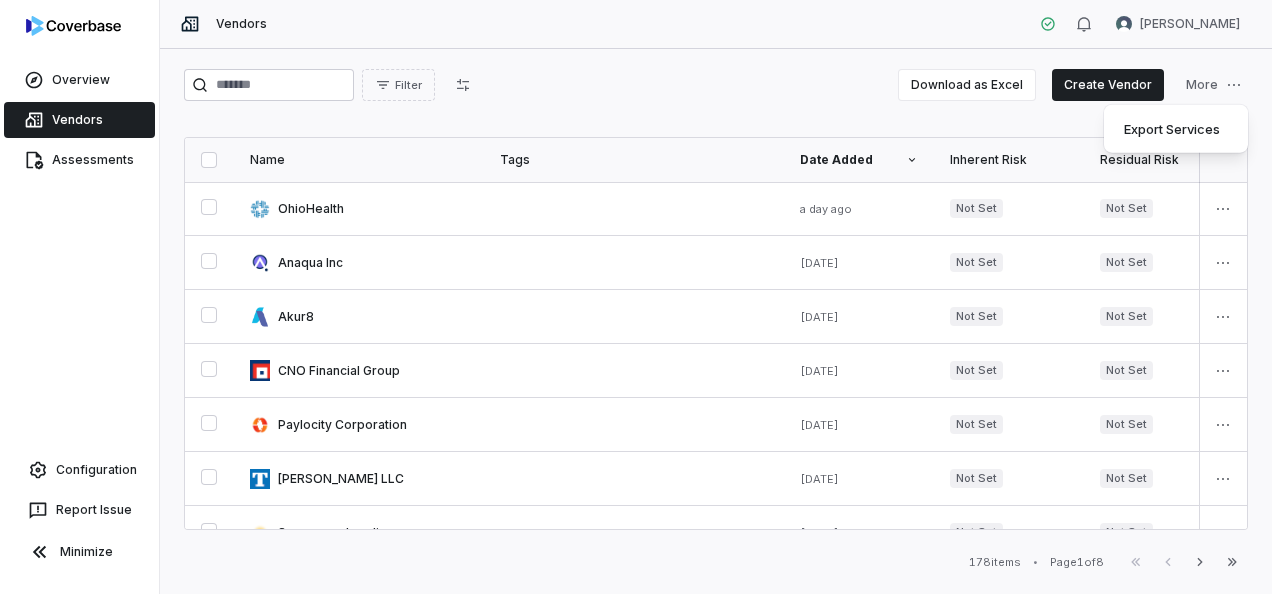 click on "Overview Vendors Assessments Configuration Report Issue Minimize Vendors Nikki Munk Filter Download as Excel Create Vendor More Name Tags Date Added Inherent Risk Residual Risk Status Last Assessed Assessment Outcome Next Assessment Services Risk Analysts Relationship Owners Watchers # Issues # Open Issues OhioHealth a day ago Not Set Not Set Onboarding Jul 23, 2025 - Jul 23, 2027 None None None 33 33   Anaqua Inc 2 days ago Not Set Not Set Onboarding Jul 22, 2025 - Jul 22, 2027 None None None 2 2   Akur8 3 days ago Not Set Not Set Onboarding Jul 21, 2025 - Jul 21, 2027 None None None 1 1   CNO Financial Group 7 days ago Not Set Not Set Onboarding Jul 17, 2025 - Jul 17, 2027 Brittany Durbin None None 0 0   Paylocity Corporation 7 days ago Not Set Not Set Onboarding Jul 17, 2025 - Jul 17, 2027 None None None 0 0   Toppan Merrill LLC 7 days ago Not Set Not Set Onboarding Jul 17, 2025 - Jul 17, 2027 None None None 0 0   Supernova Lending 8 days ago Not Set Not Set Onboarding Jul 16, 2025 - None 1" at bounding box center [636, 297] 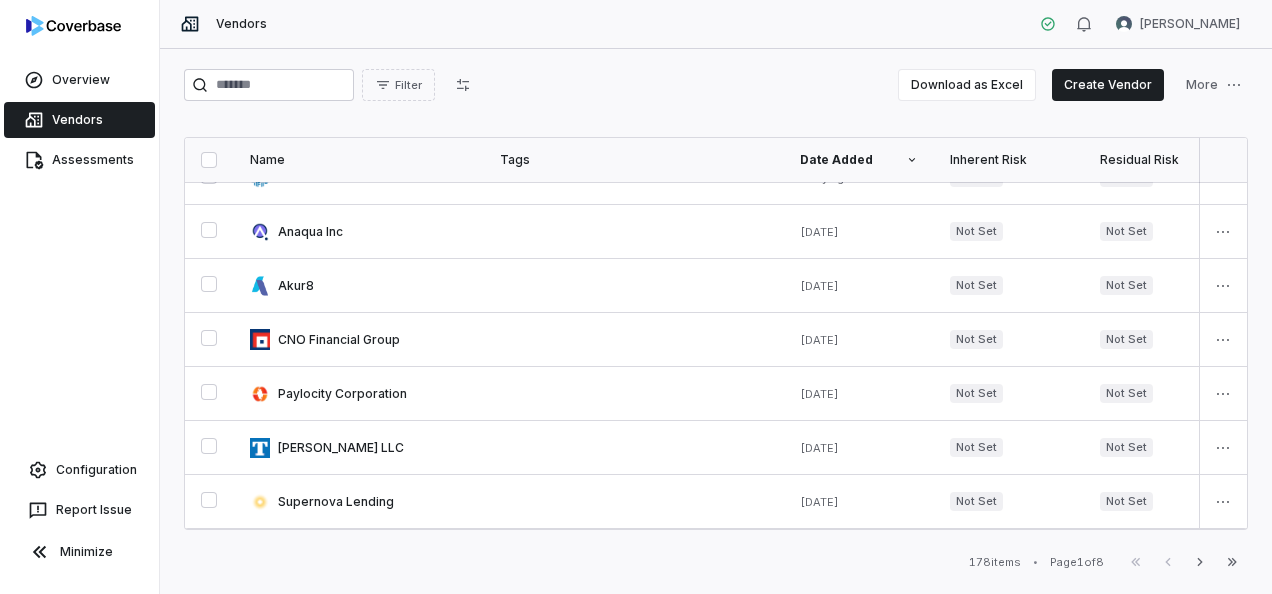 scroll, scrollTop: 0, scrollLeft: 0, axis: both 